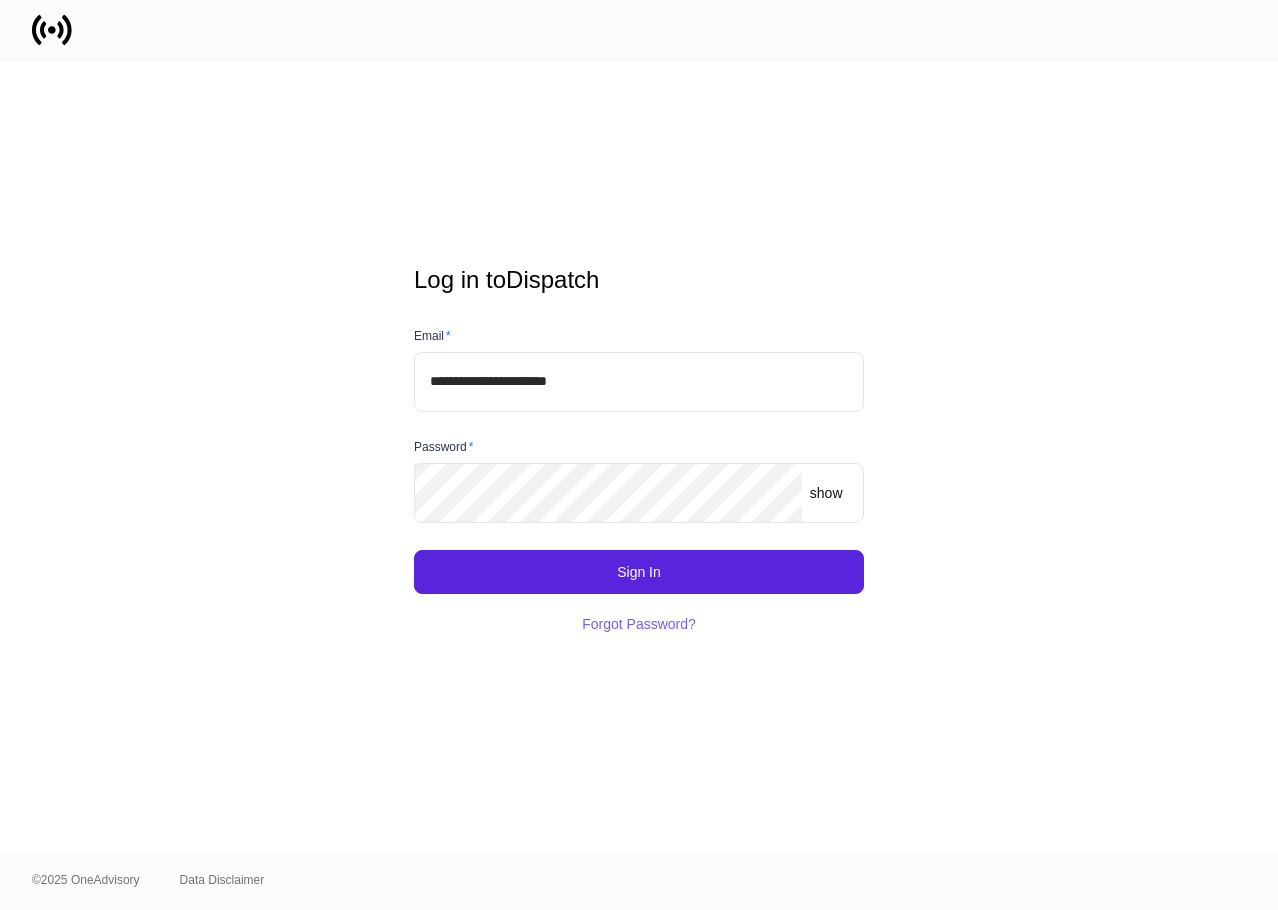 scroll, scrollTop: 0, scrollLeft: 0, axis: both 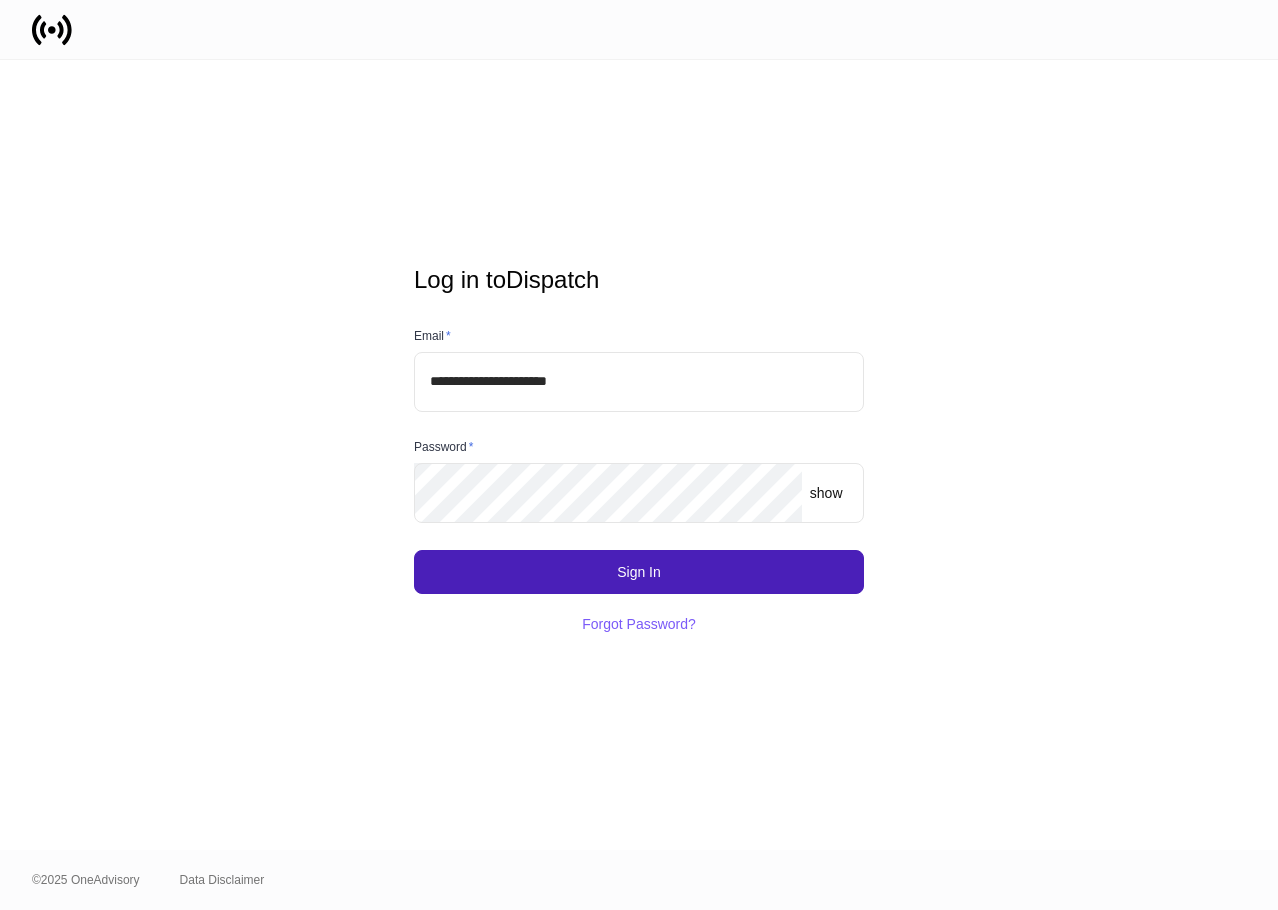 click on "Sign In" at bounding box center (639, 572) 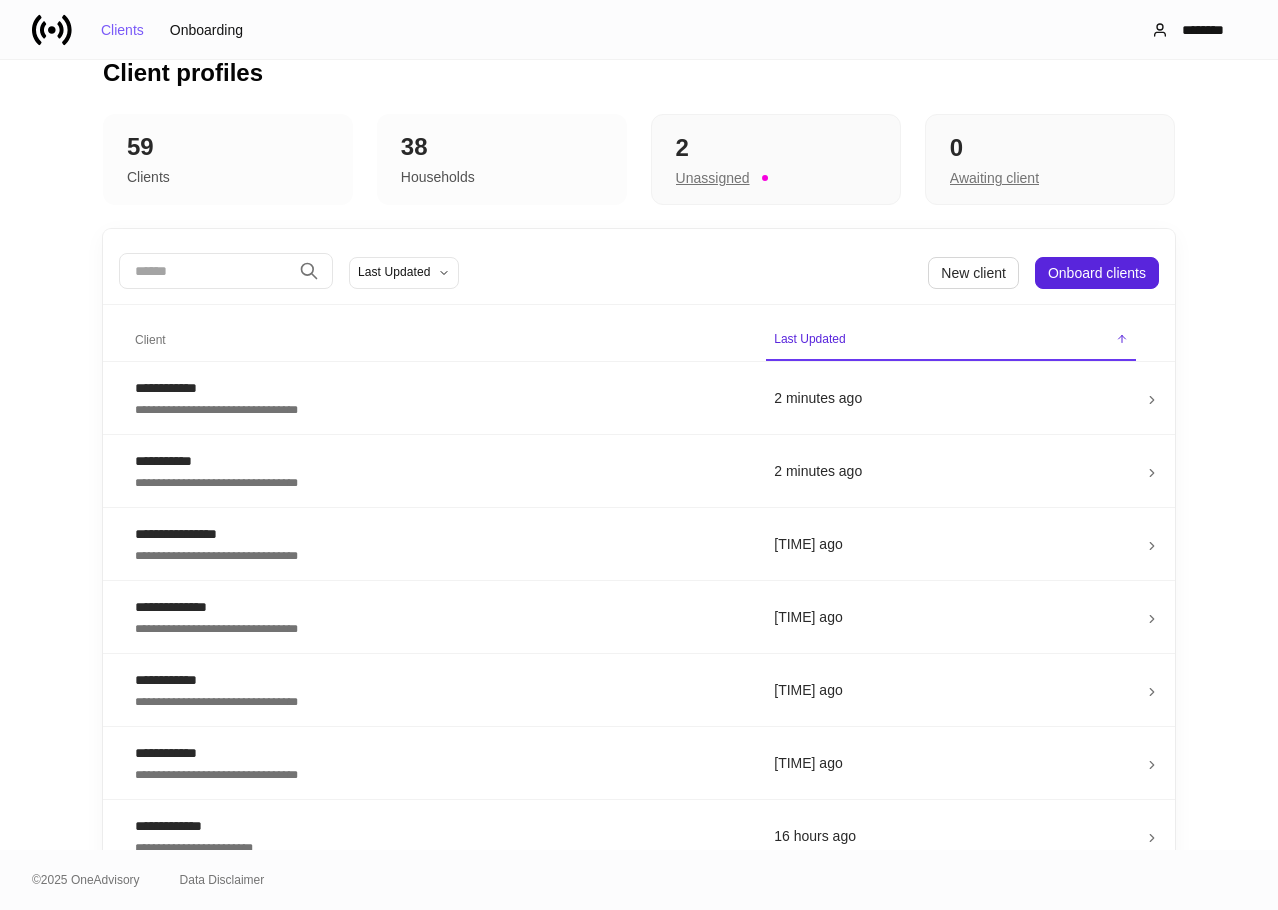 scroll, scrollTop: 0, scrollLeft: 0, axis: both 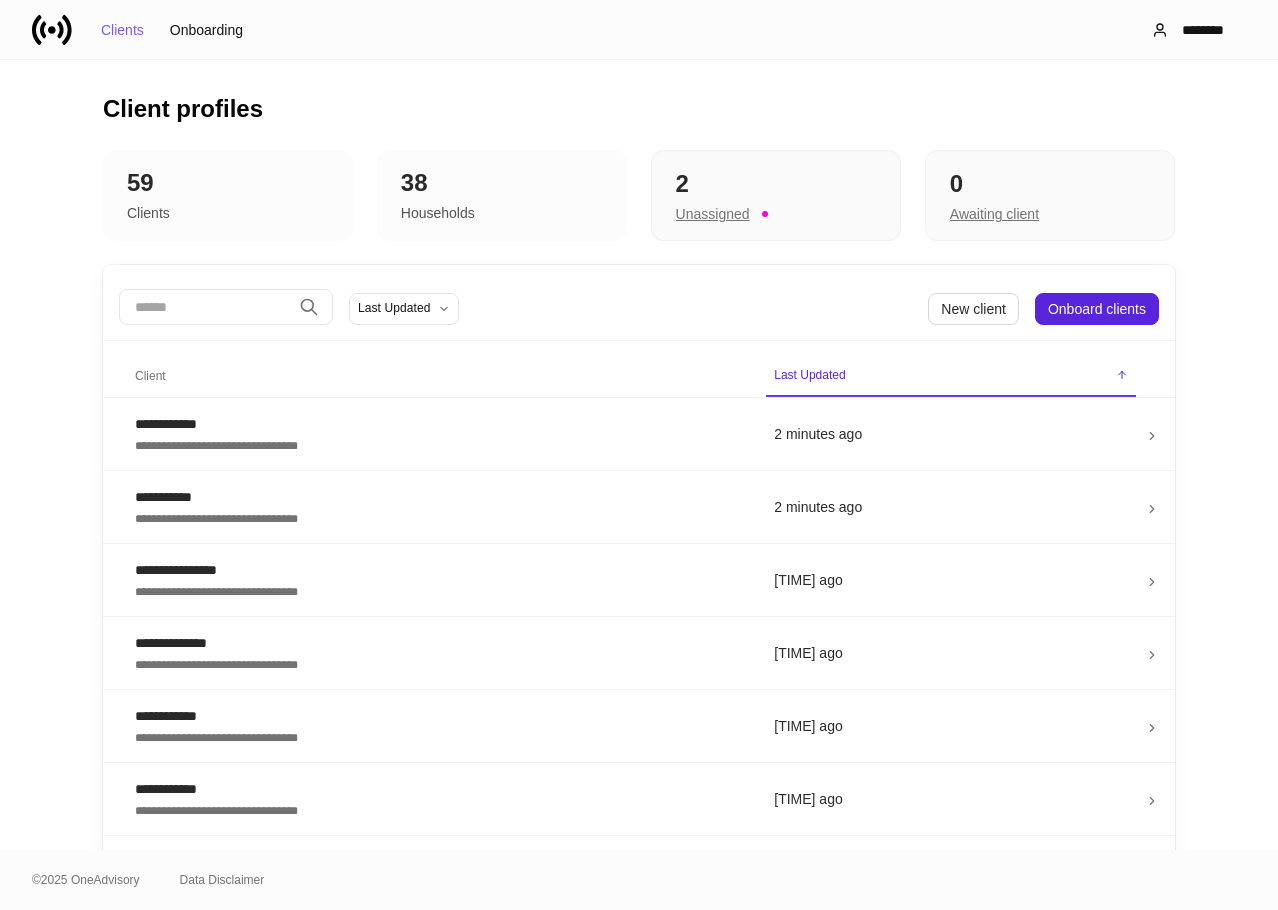 click at bounding box center [205, 307] 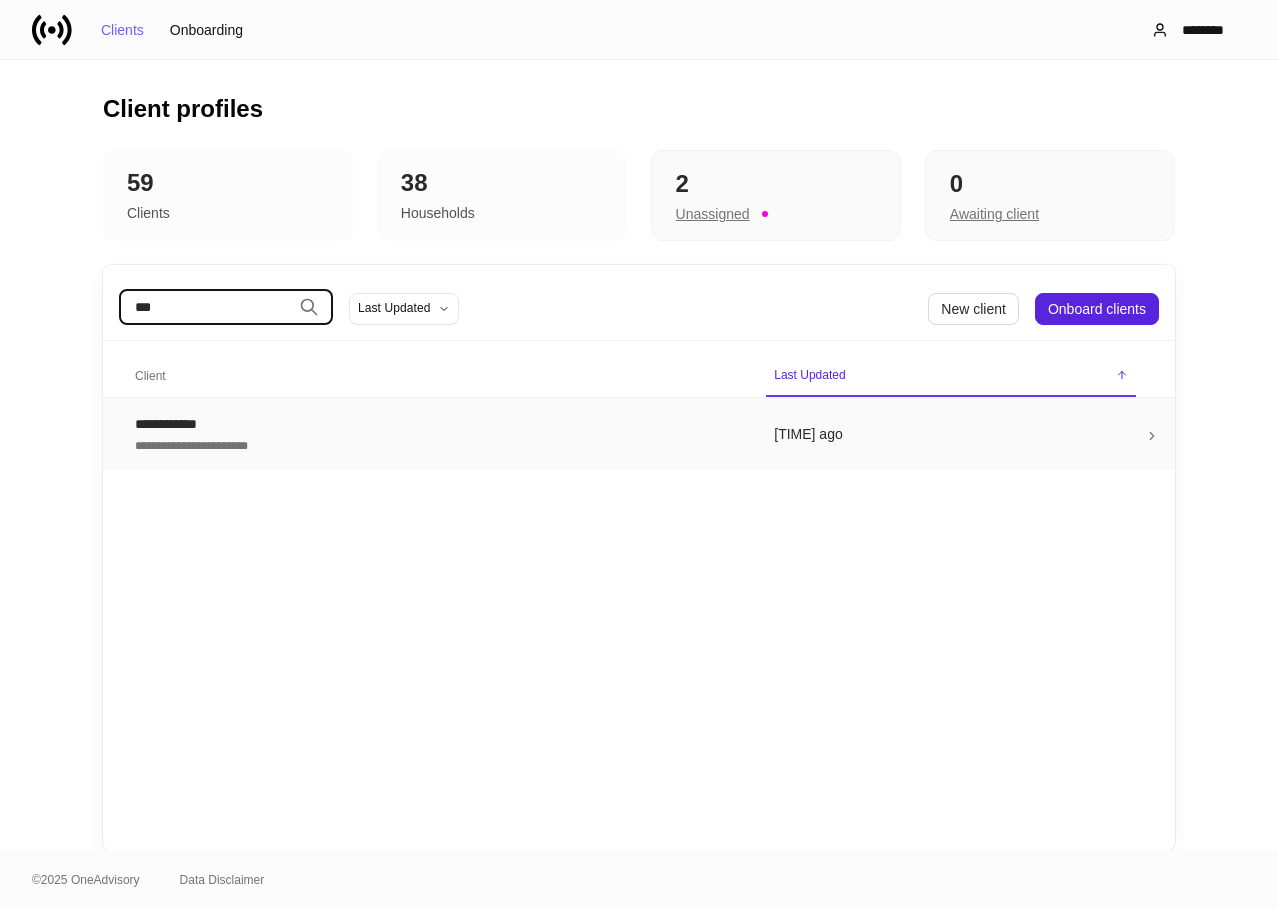 type on "***" 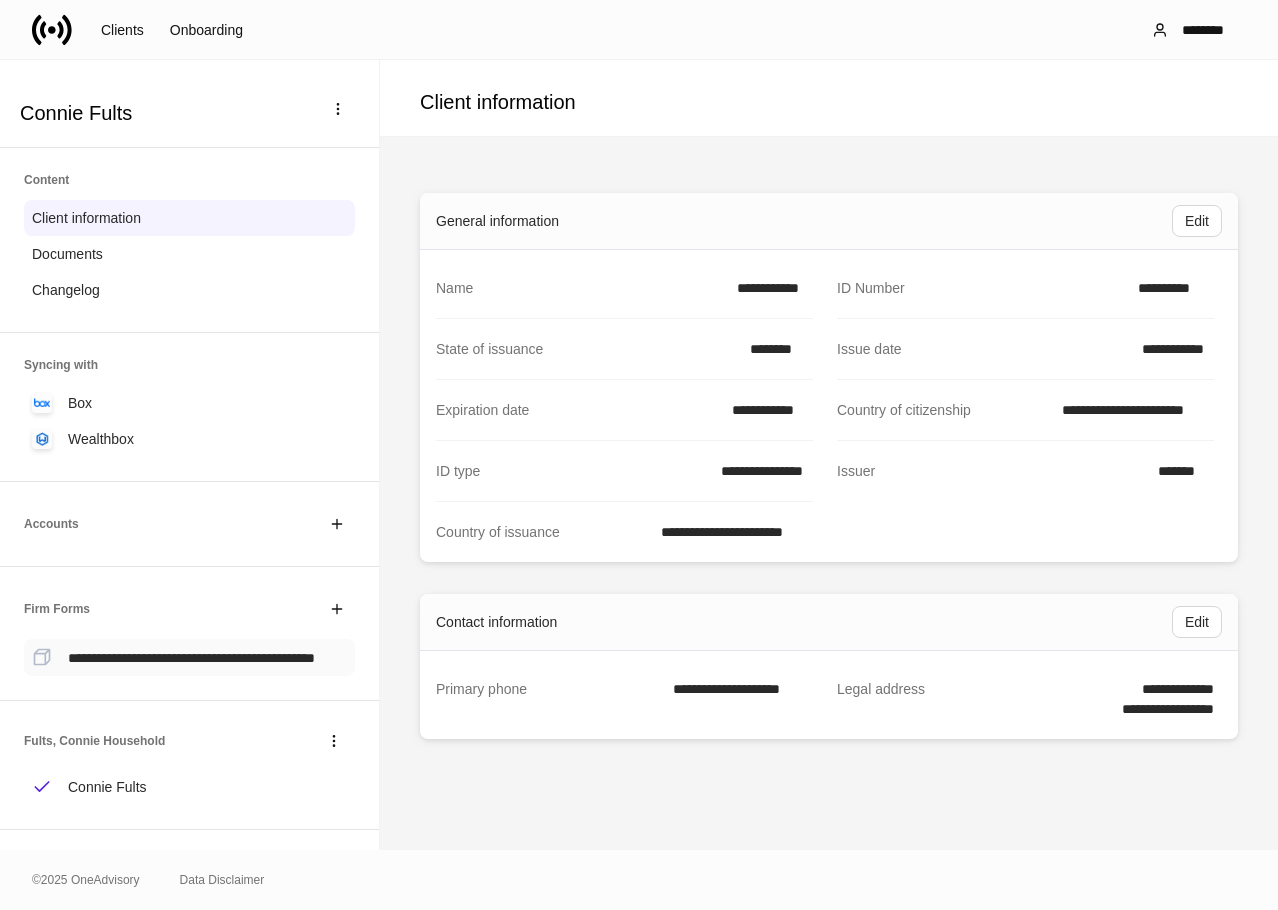 click on "**********" at bounding box center (191, 658) 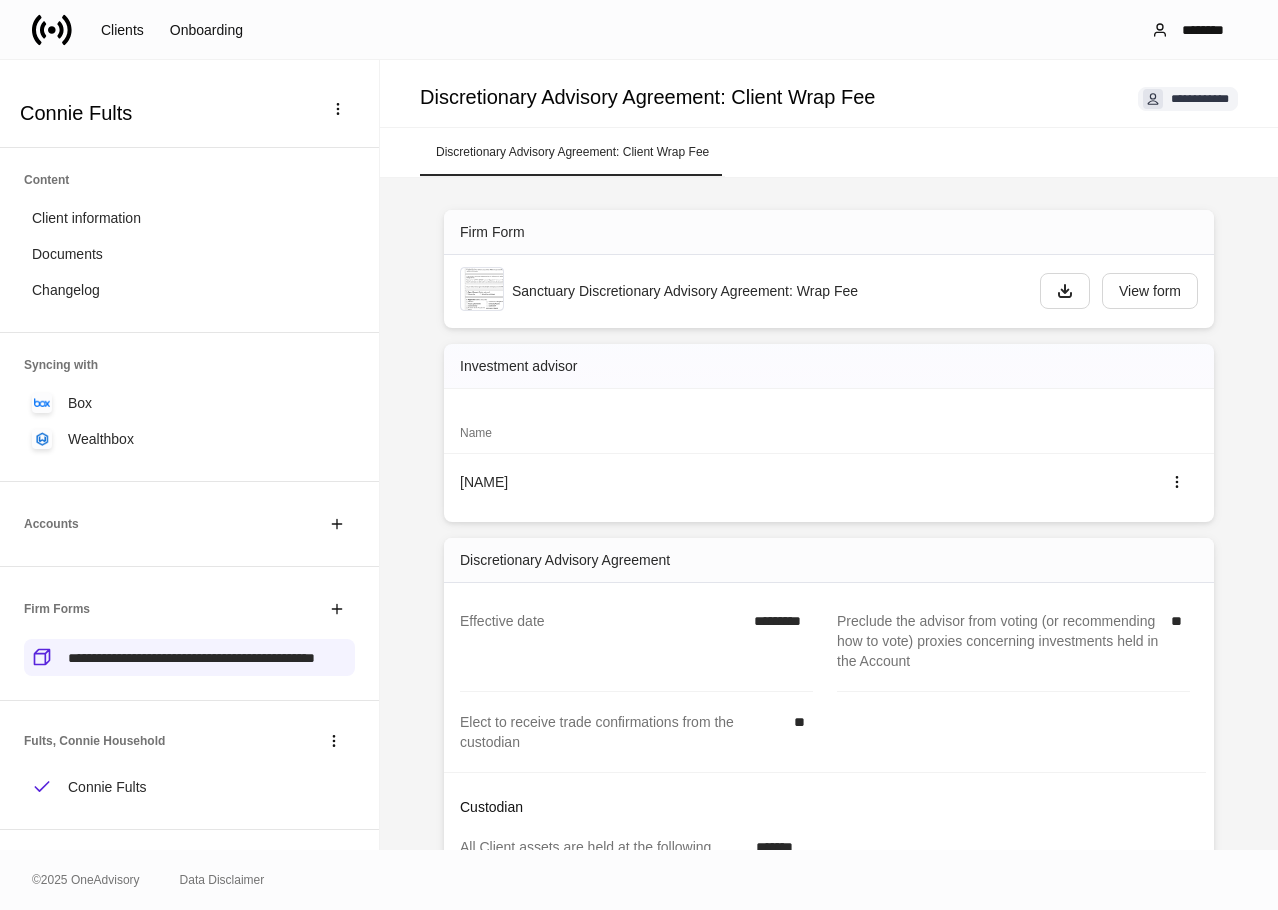 scroll, scrollTop: 31, scrollLeft: 0, axis: vertical 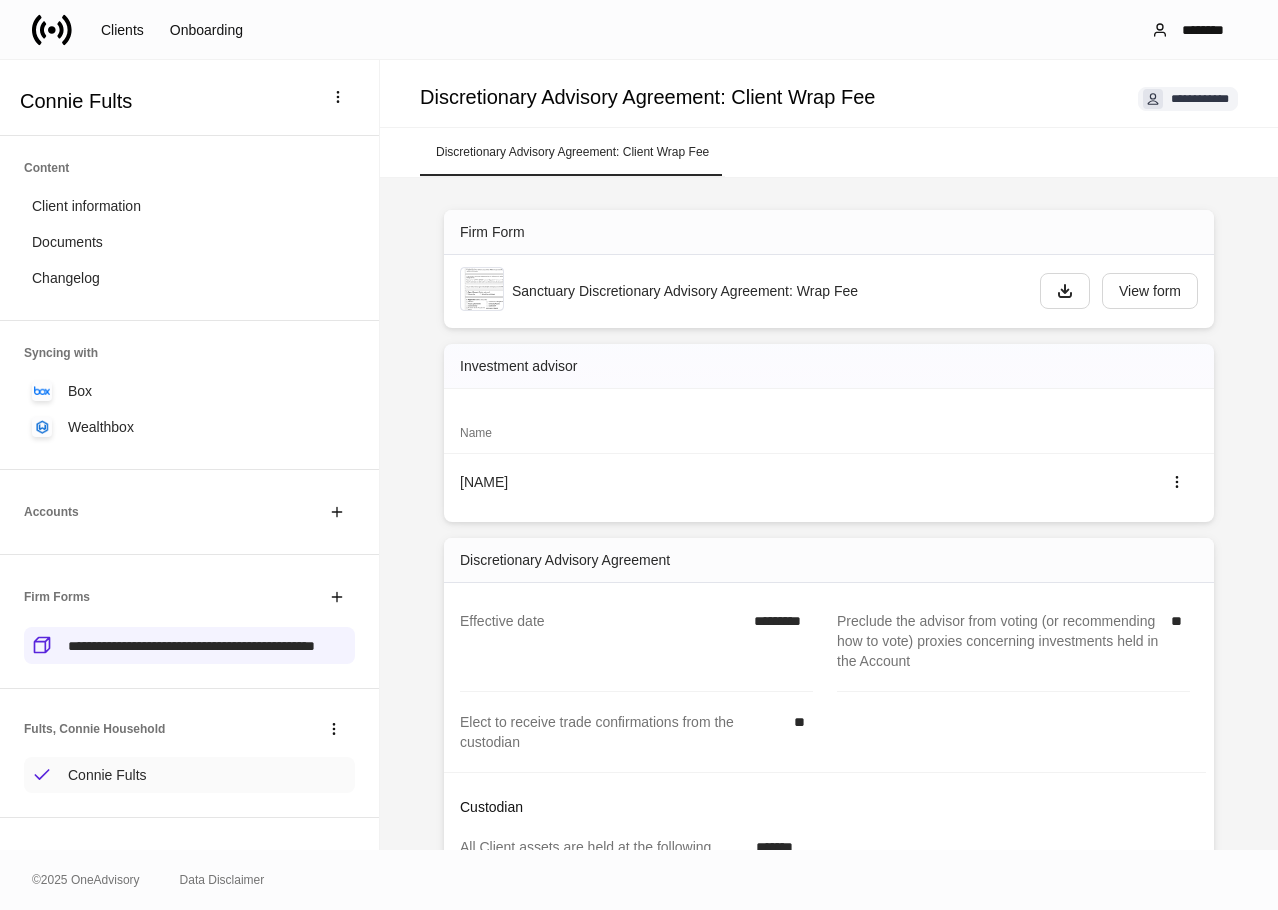 click on "Connie Fults" at bounding box center [189, 775] 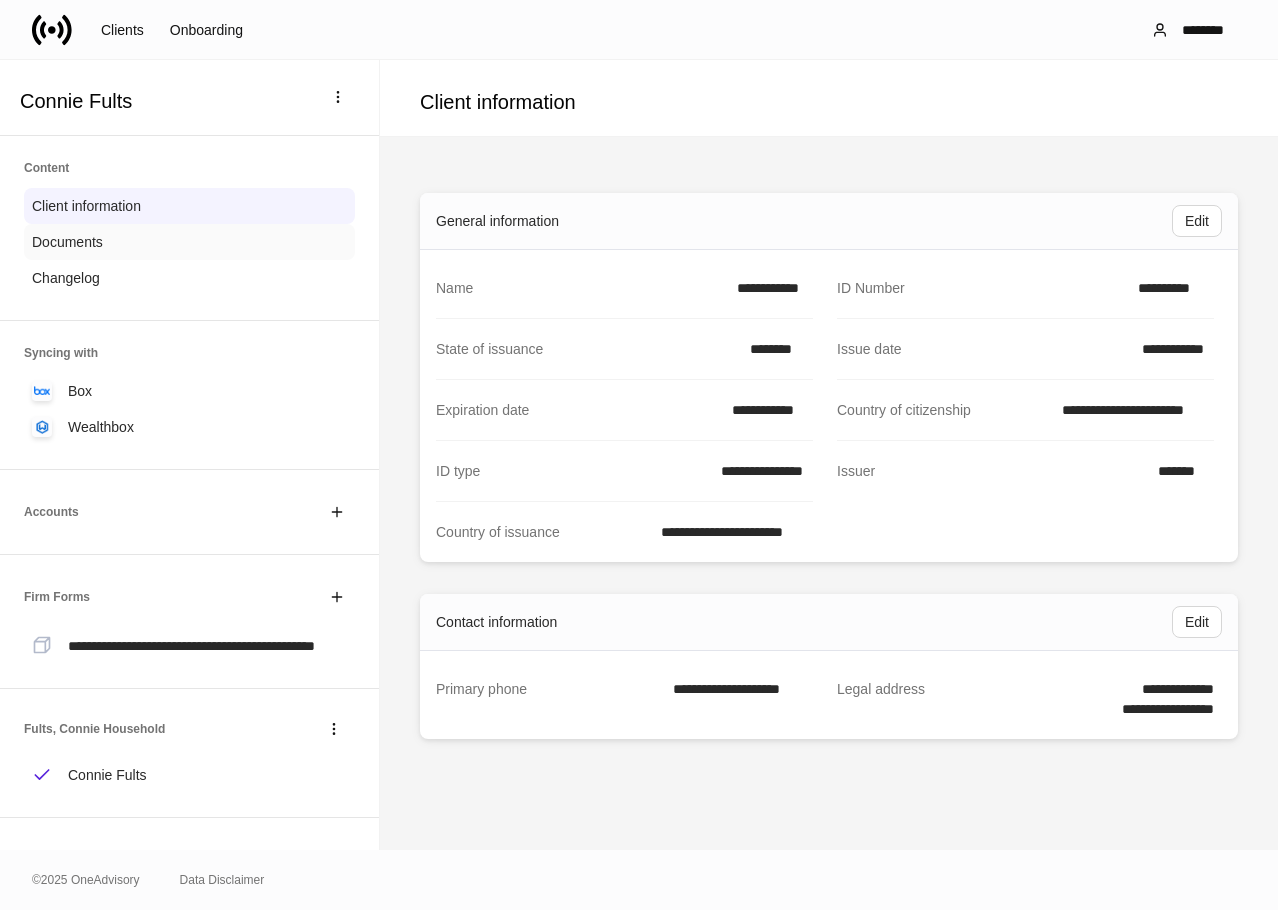 click on "Documents" at bounding box center (189, 242) 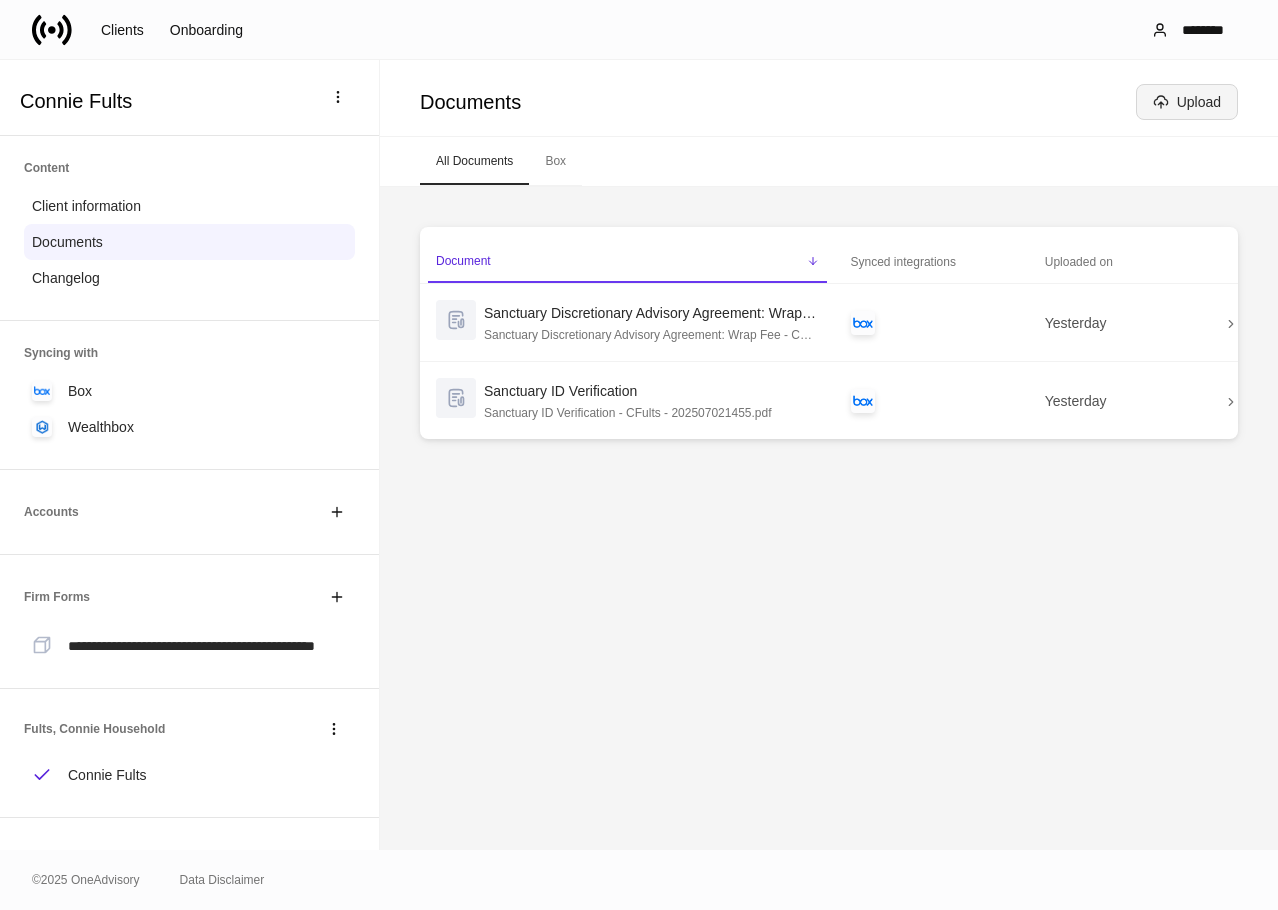 click at bounding box center [1161, 102] 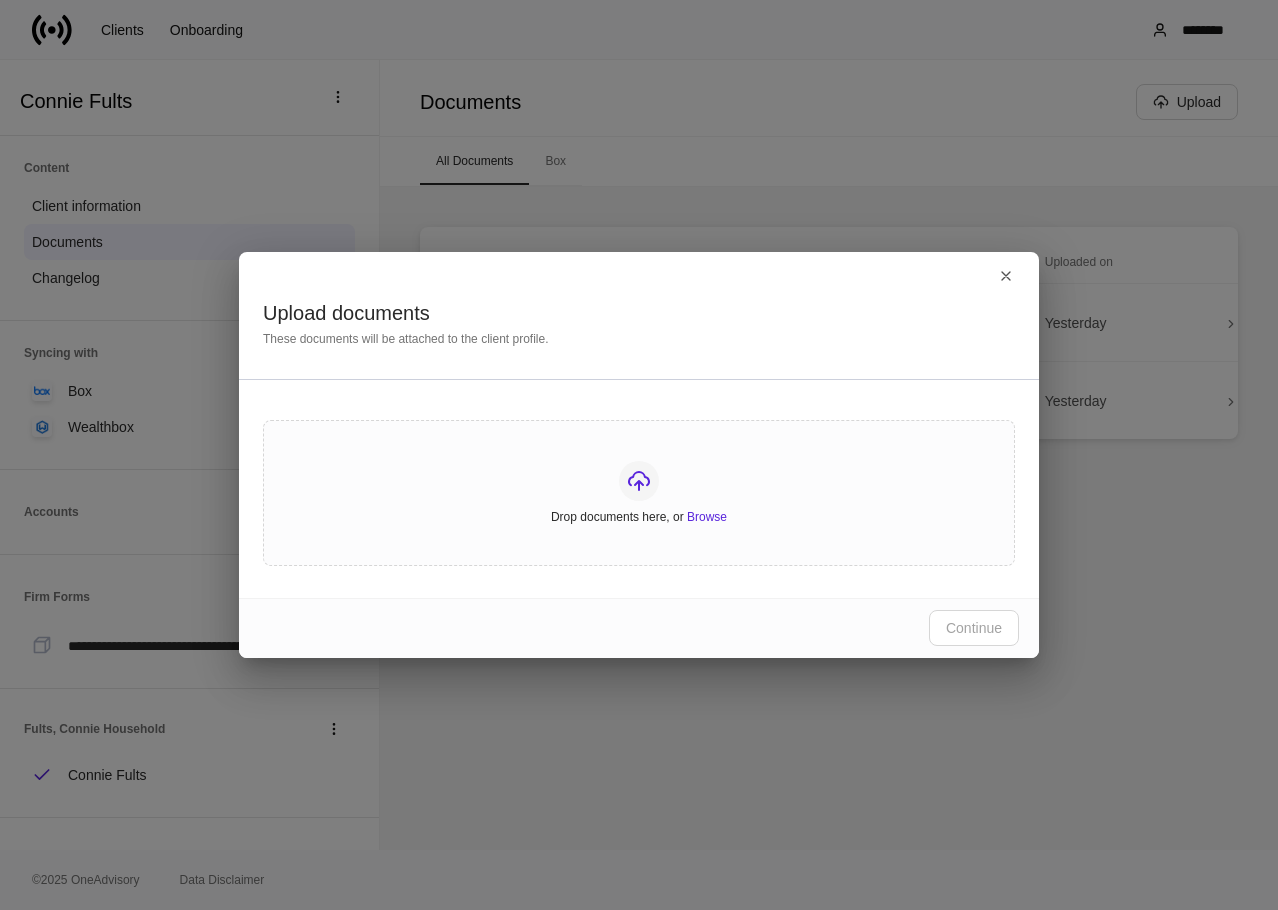click at bounding box center [639, 481] 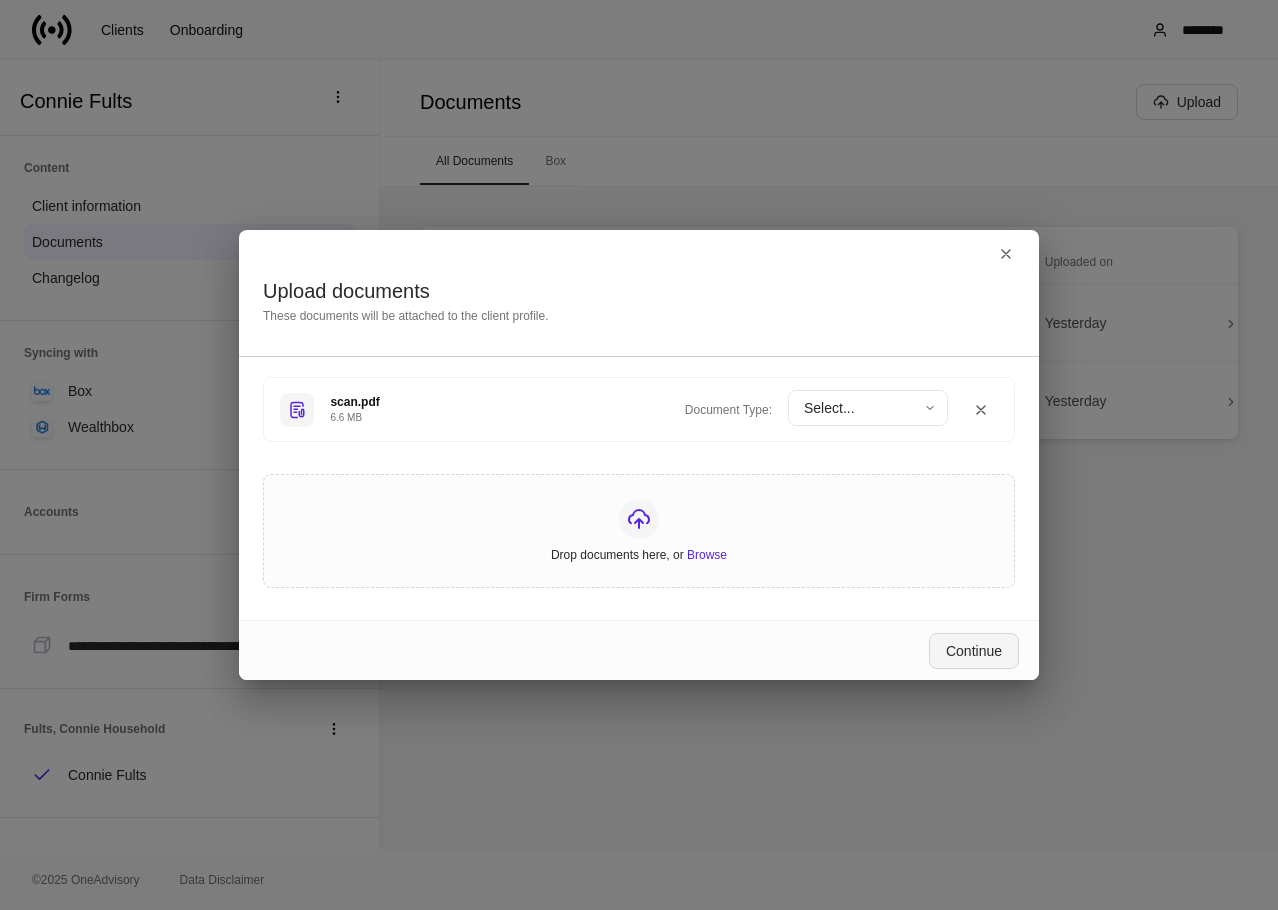 click on "Continue" at bounding box center [974, 651] 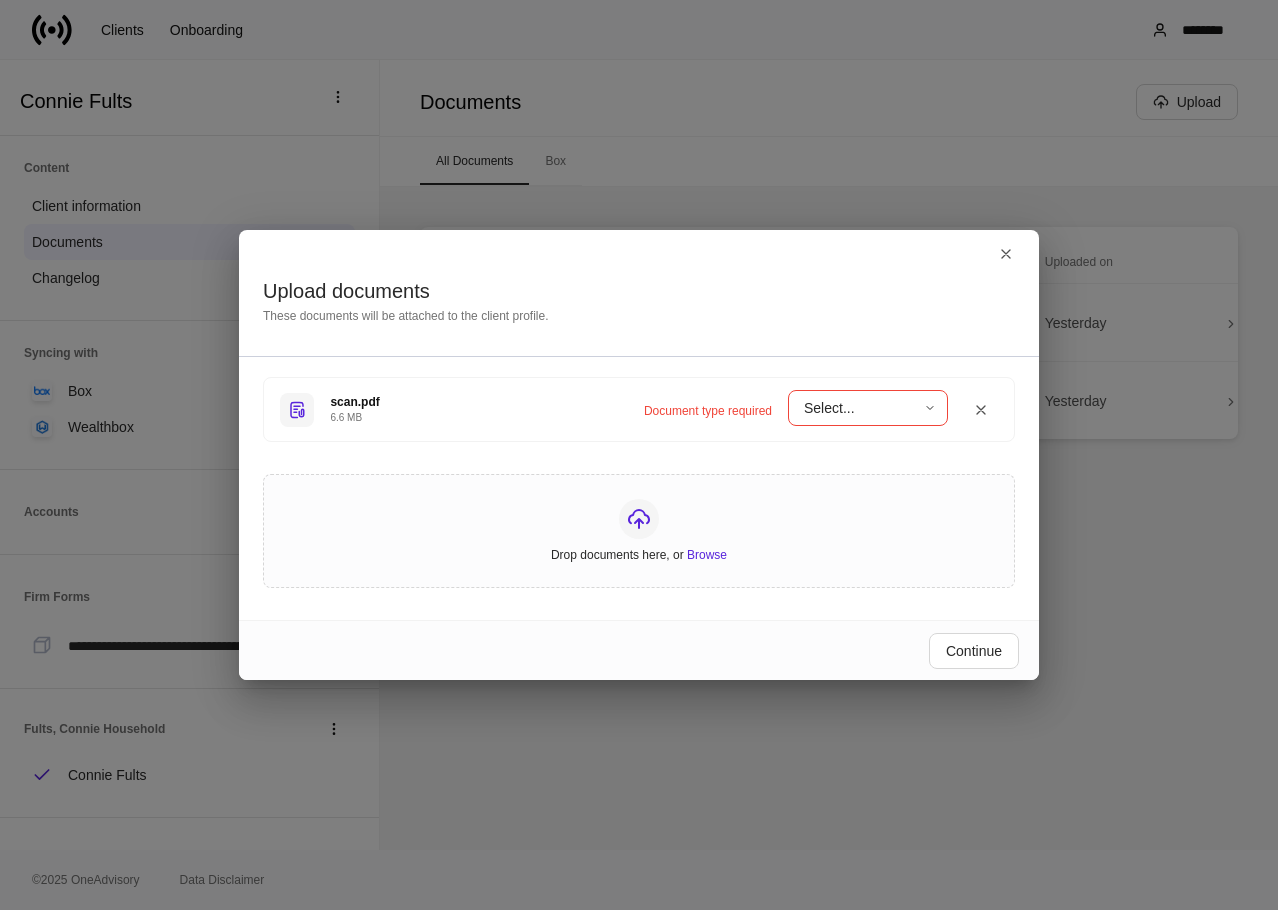 click on "scan.pdf 6.6 MB Document type required Select... ​" at bounding box center (639, 409) 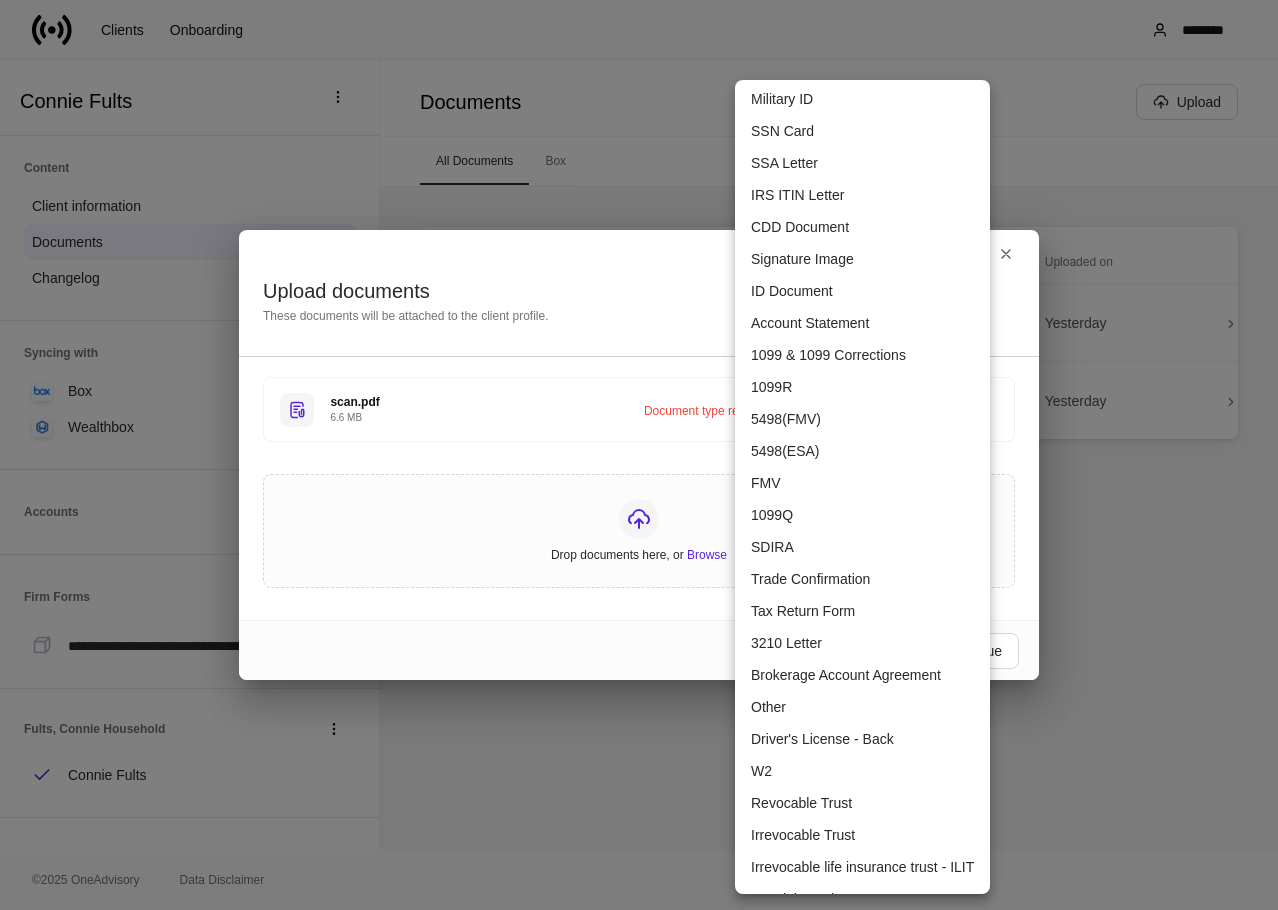 scroll, scrollTop: 600, scrollLeft: 0, axis: vertical 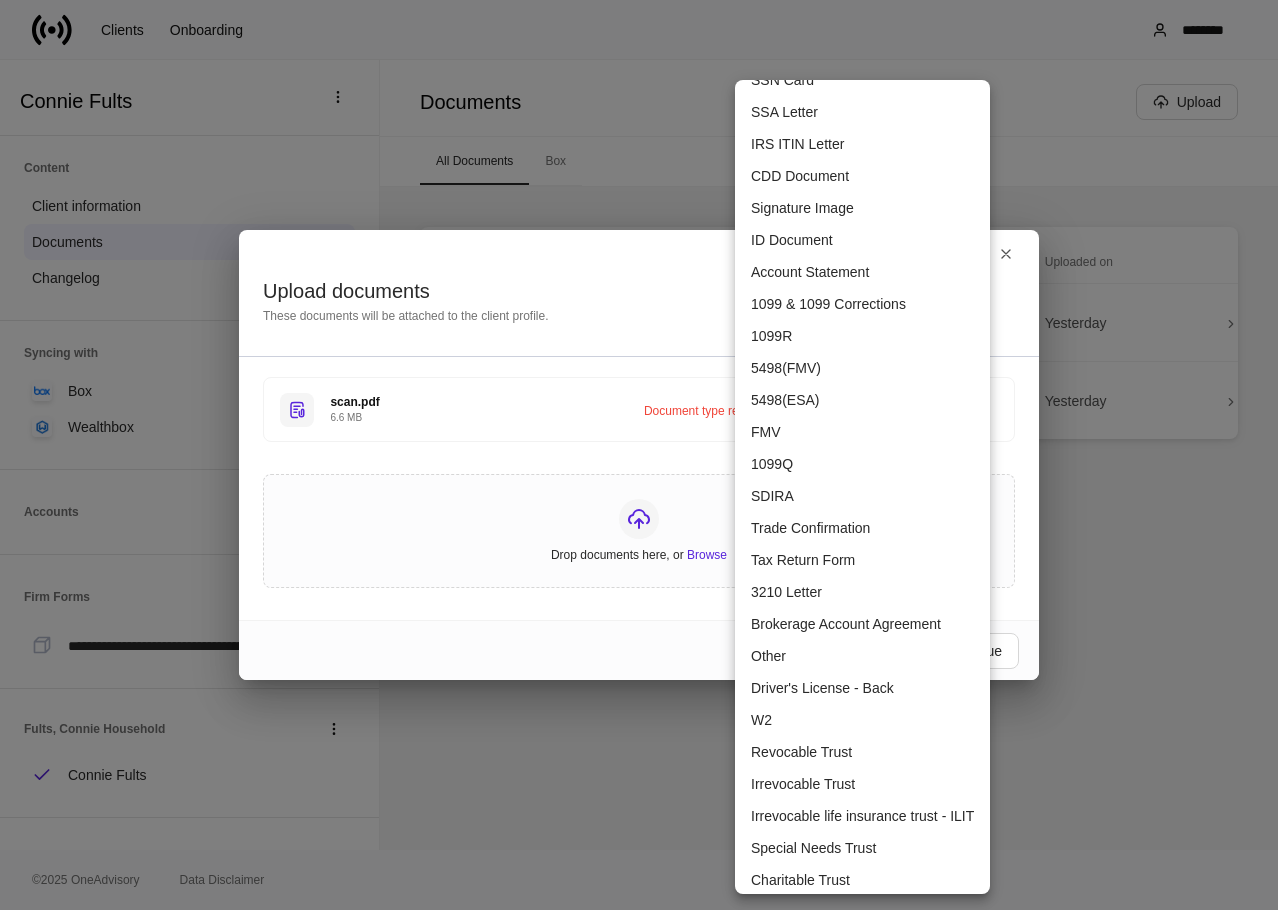 click on "Other" at bounding box center (862, 656) 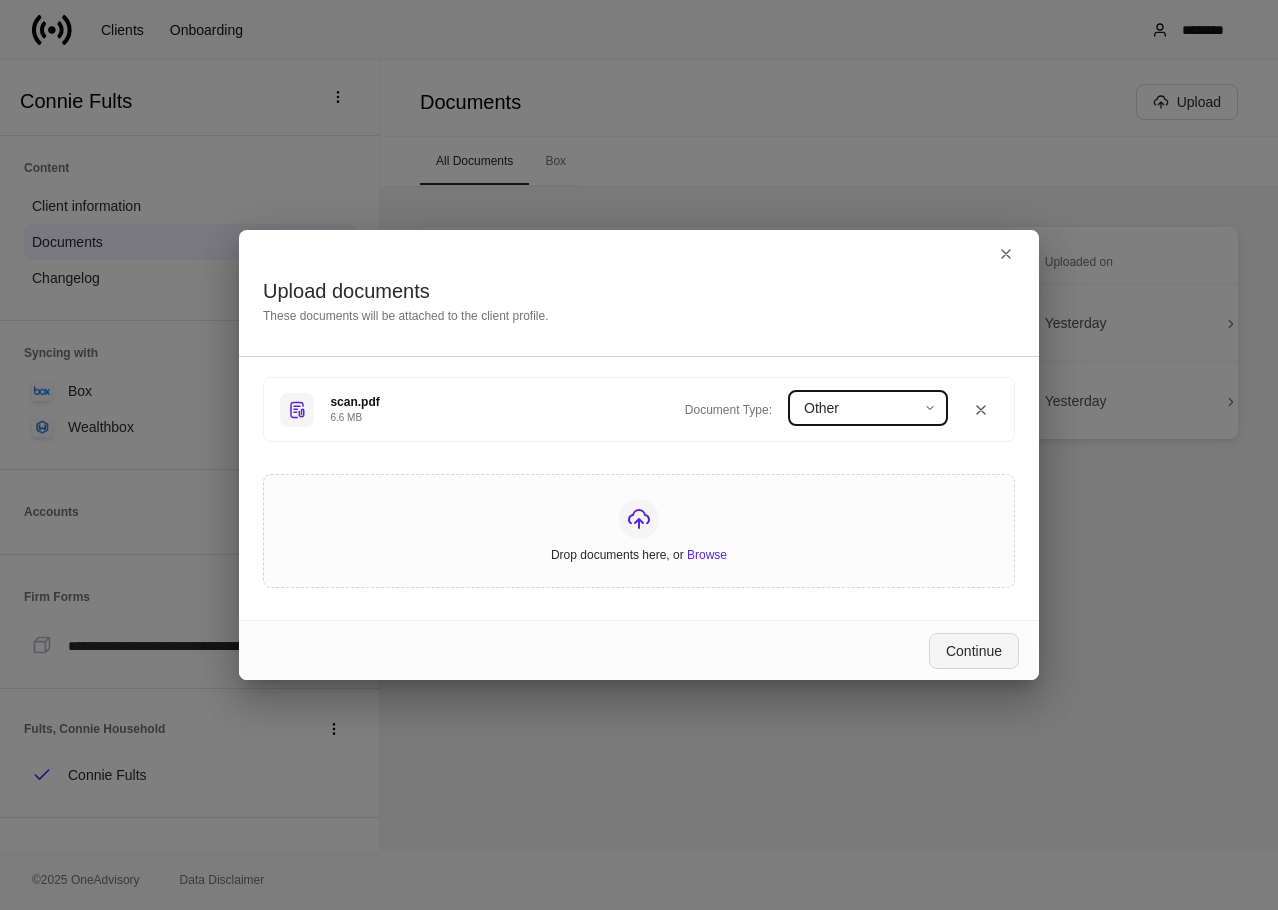 click on "Continue" at bounding box center (974, 651) 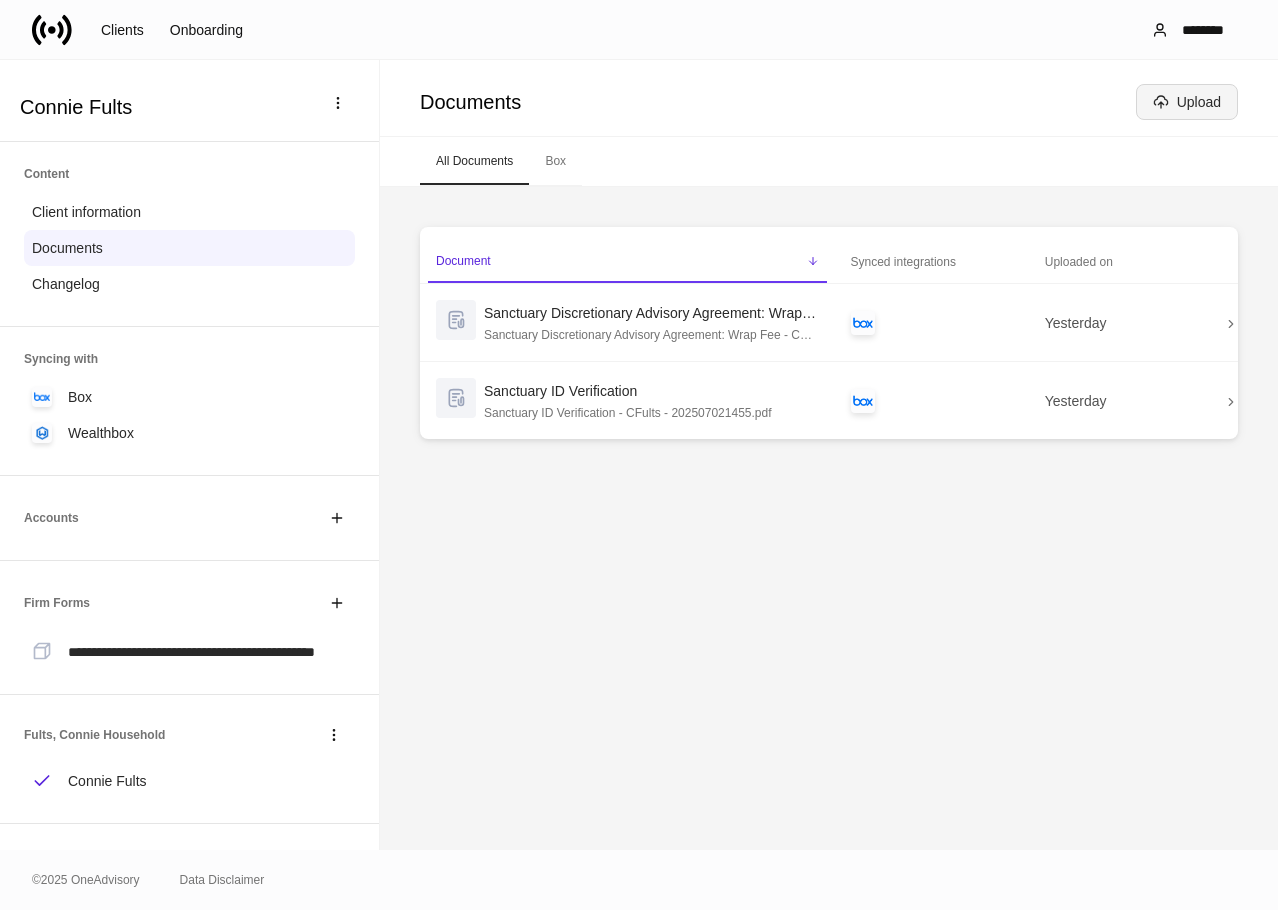 scroll, scrollTop: 0, scrollLeft: 0, axis: both 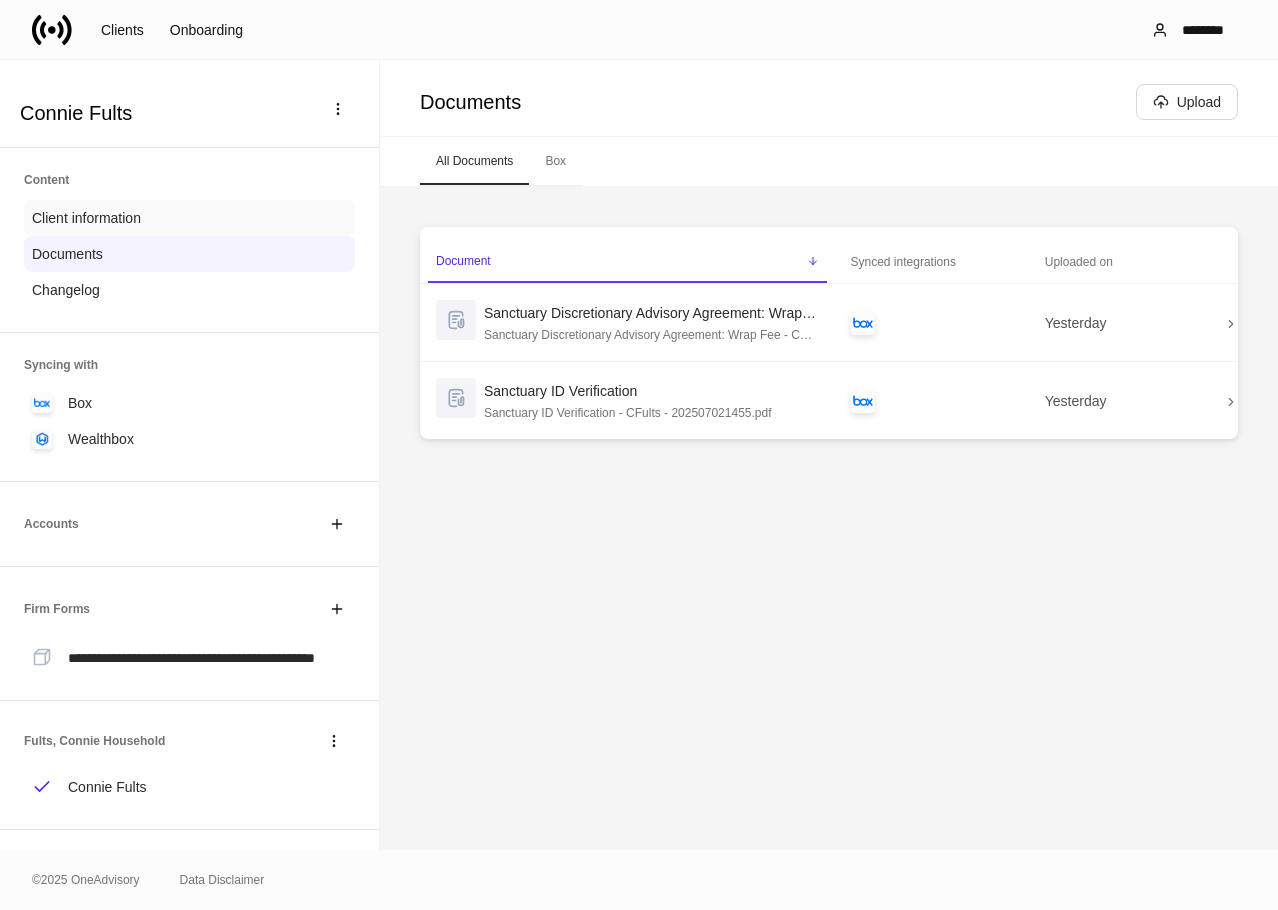 click on "Client information" at bounding box center (86, 218) 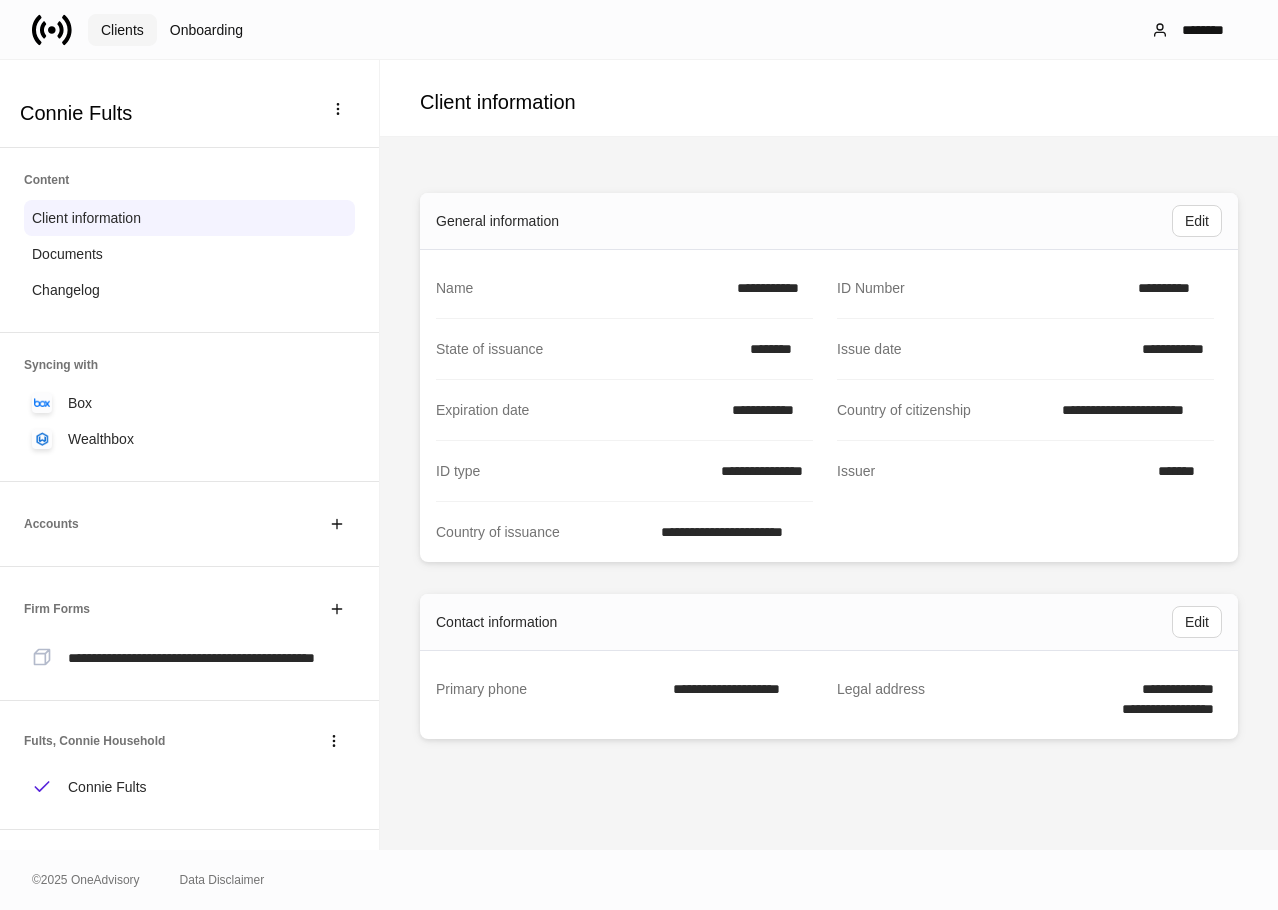click on "Clients" at bounding box center [122, 30] 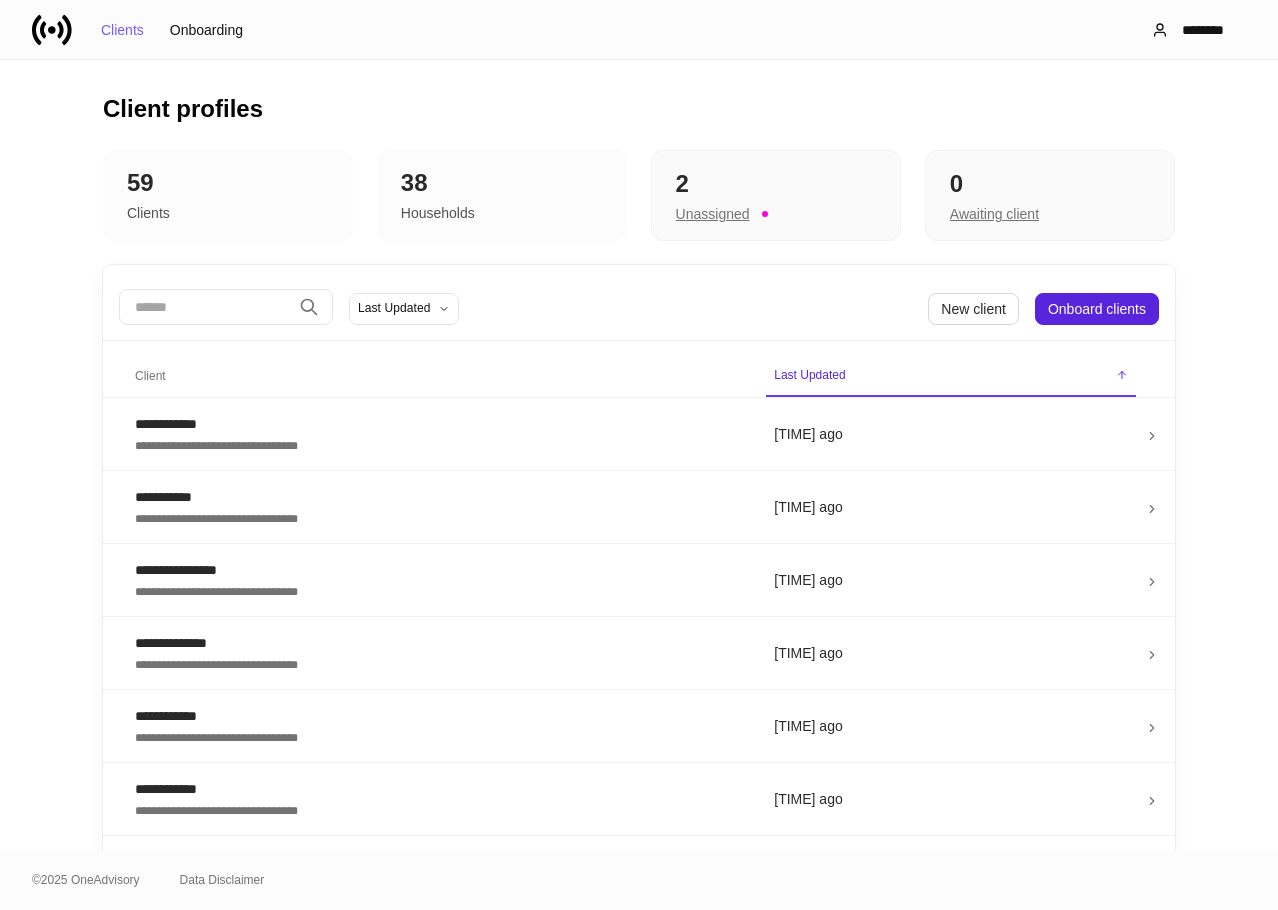 click at bounding box center (205, 307) 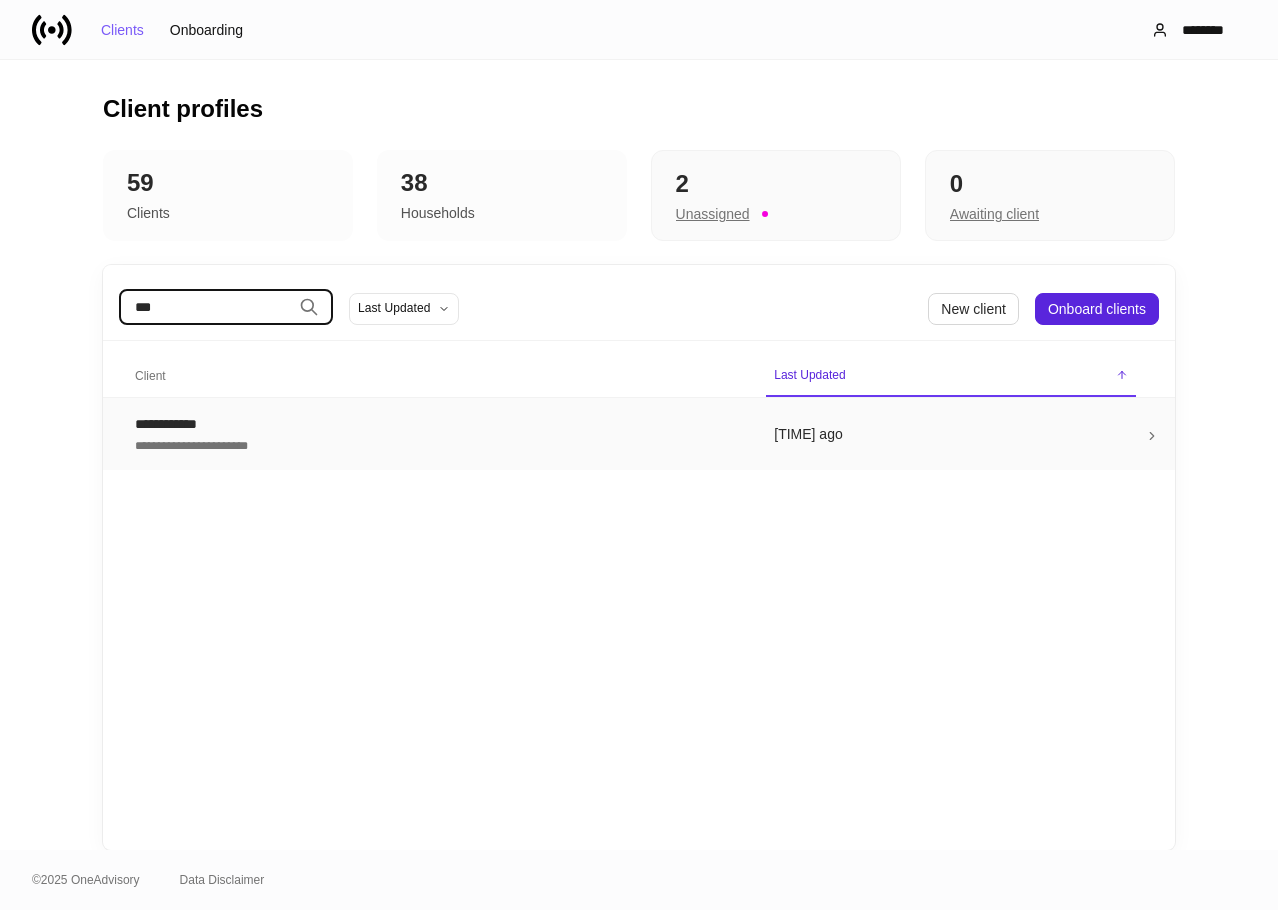 type on "***" 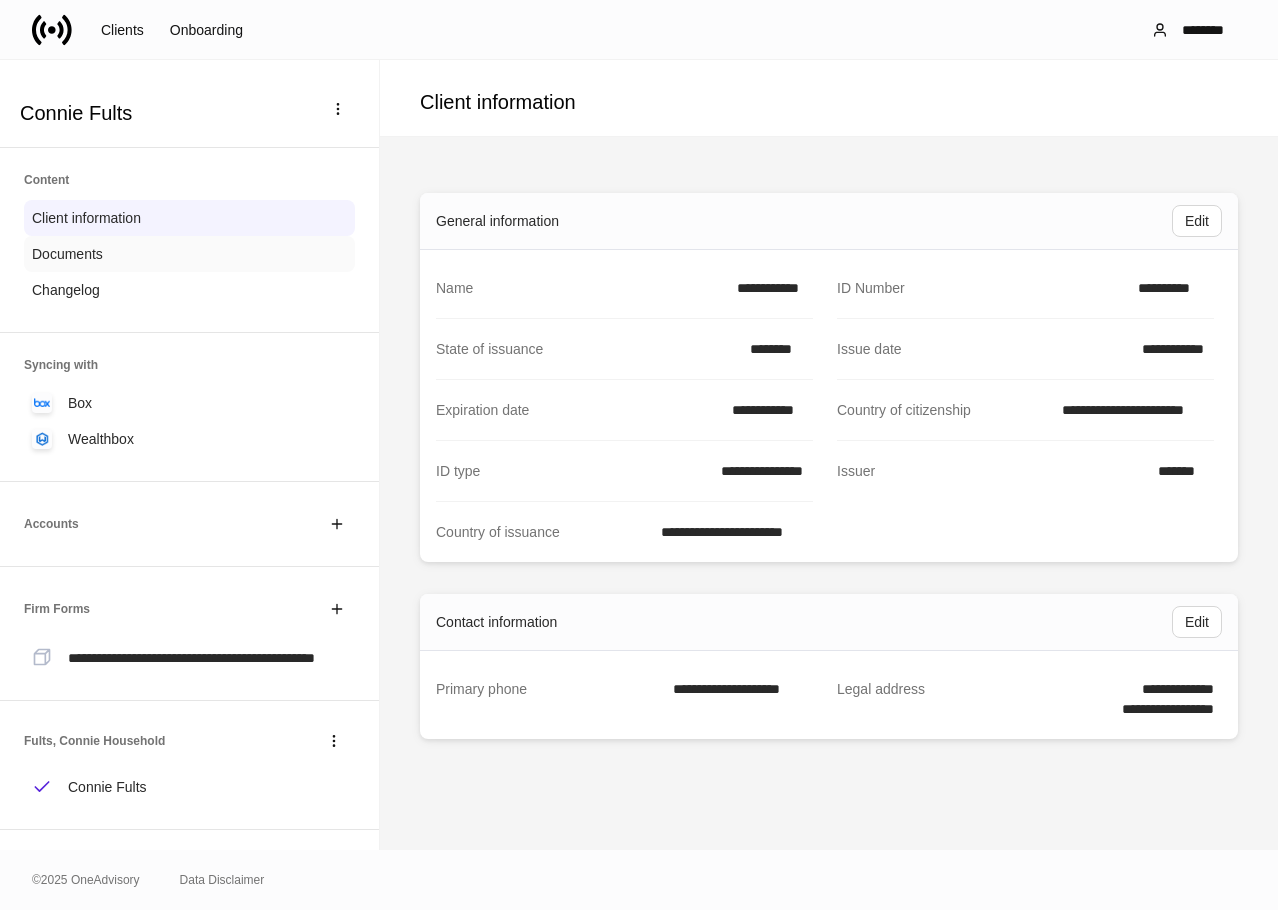 click on "Documents" at bounding box center (189, 254) 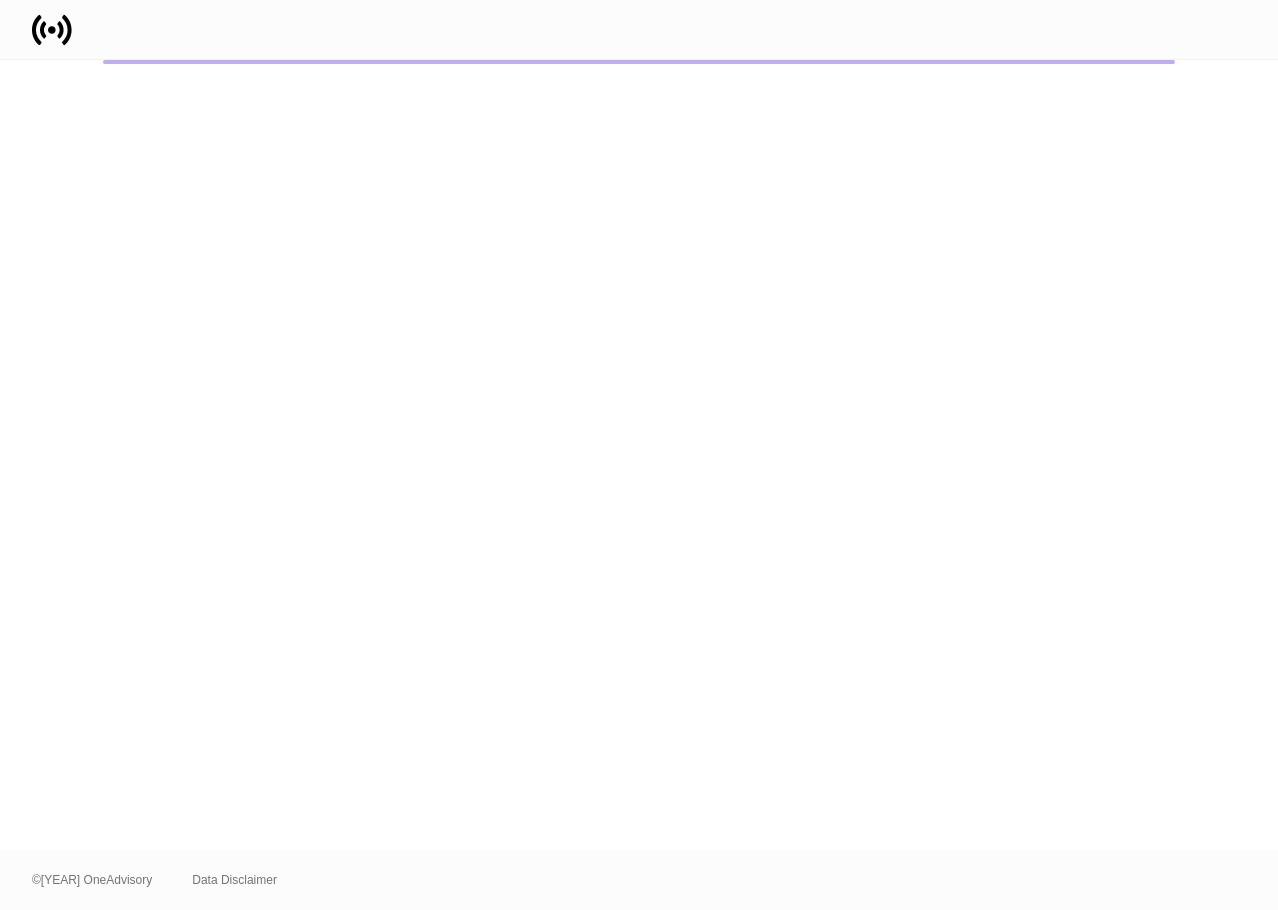 scroll, scrollTop: 0, scrollLeft: 0, axis: both 